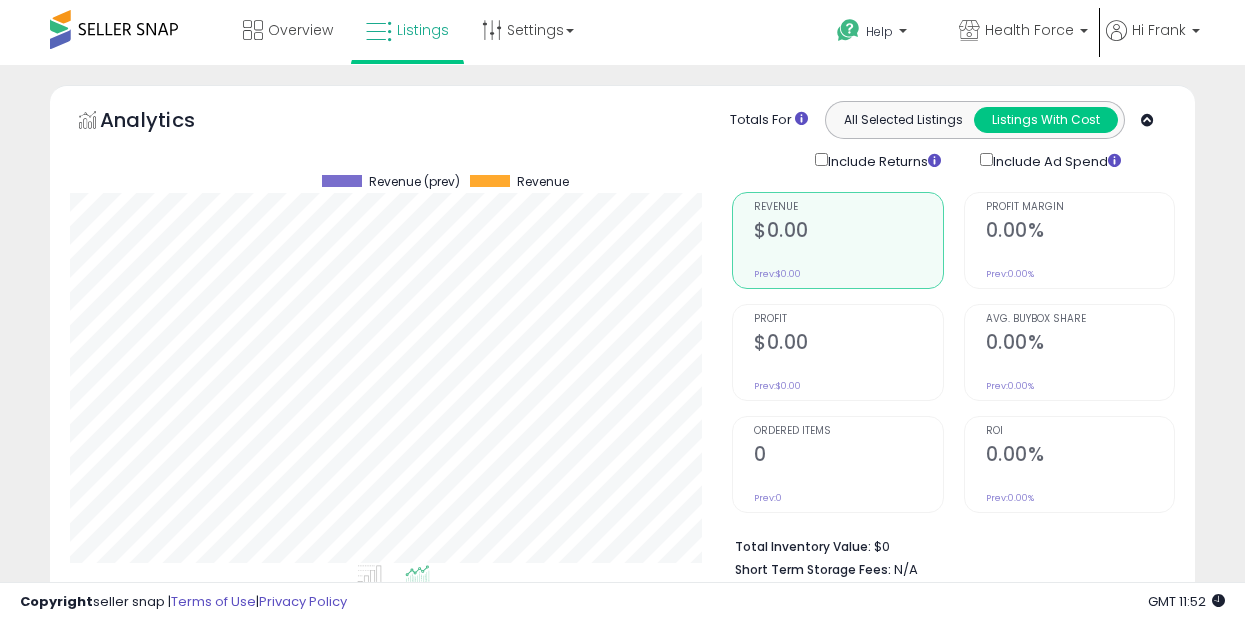 scroll, scrollTop: 720, scrollLeft: 0, axis: vertical 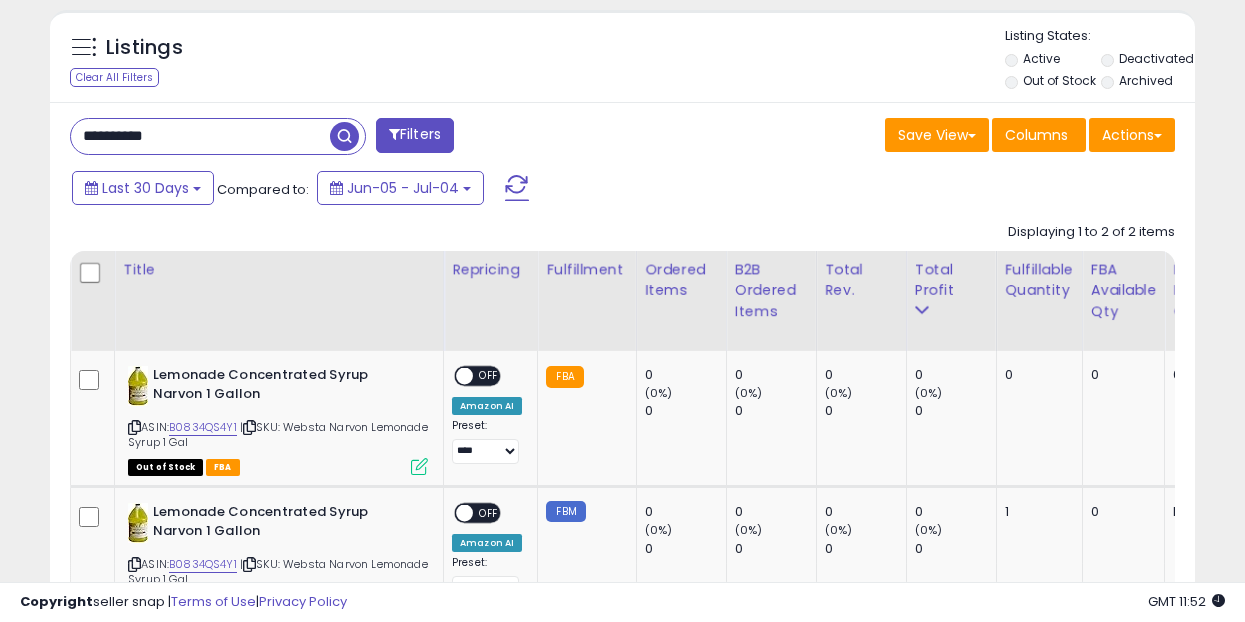 click on "**********" at bounding box center [200, 136] 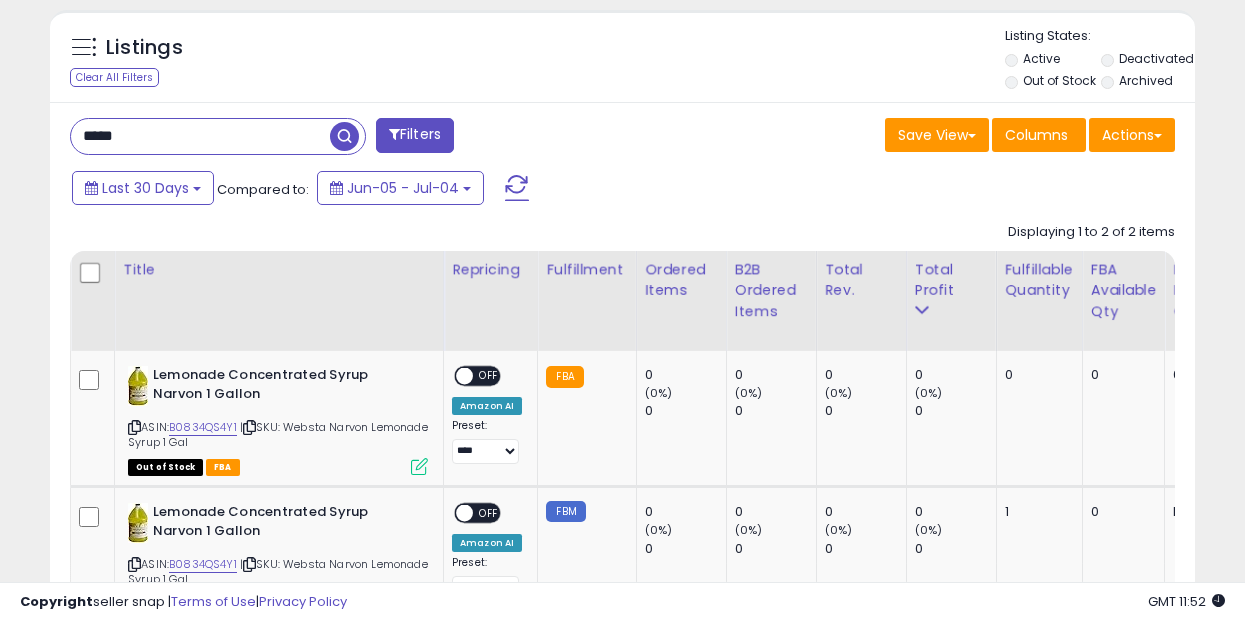type on "*****" 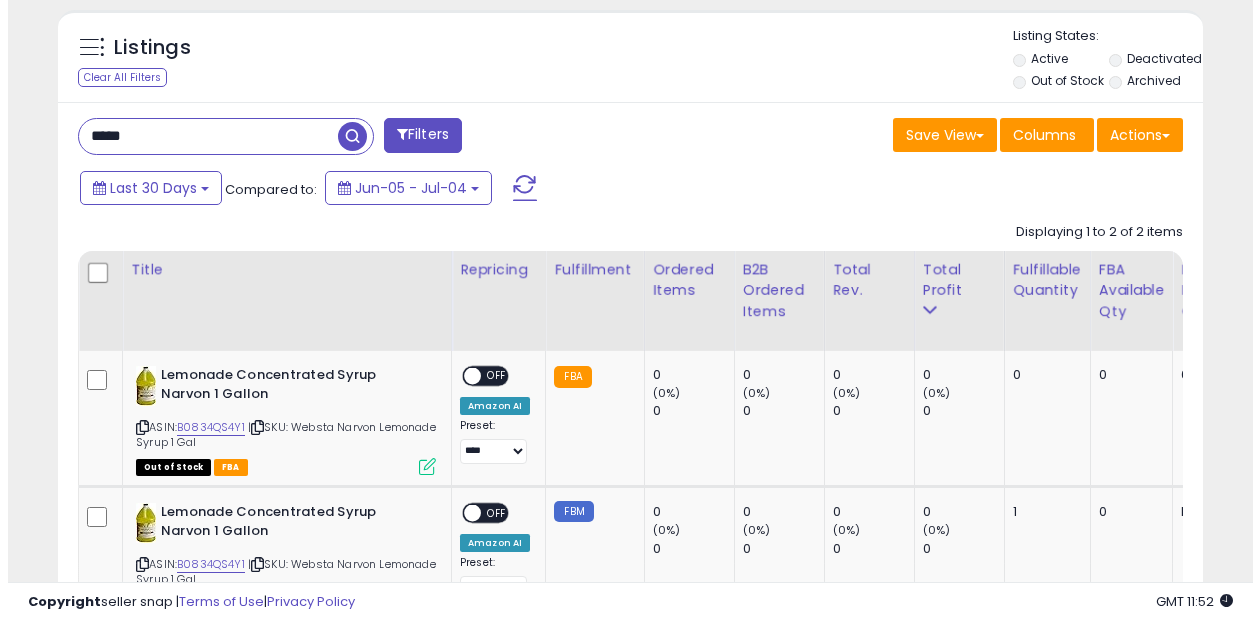scroll, scrollTop: 619, scrollLeft: 0, axis: vertical 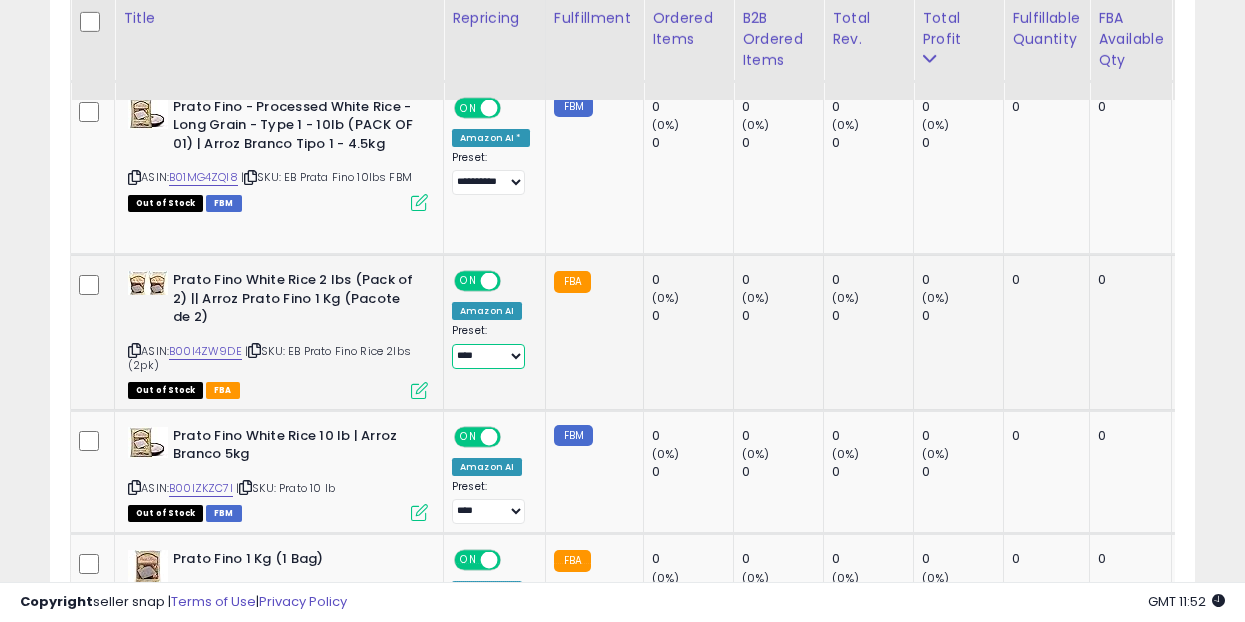 click on "**********" at bounding box center [488, 356] 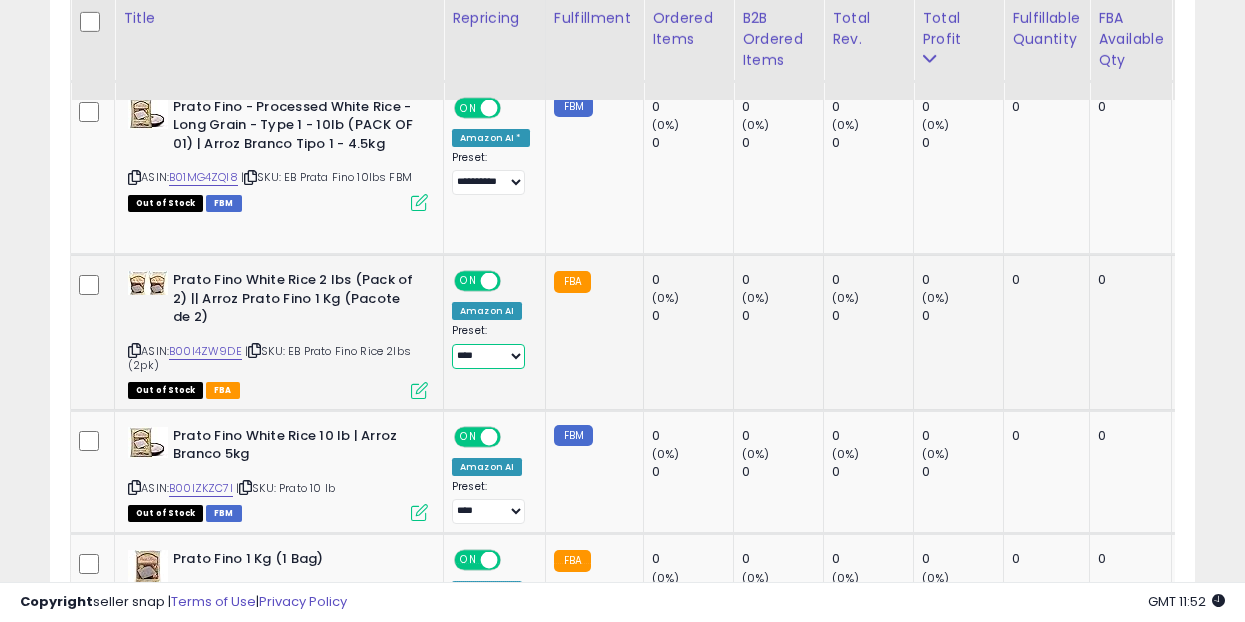 select on "**********" 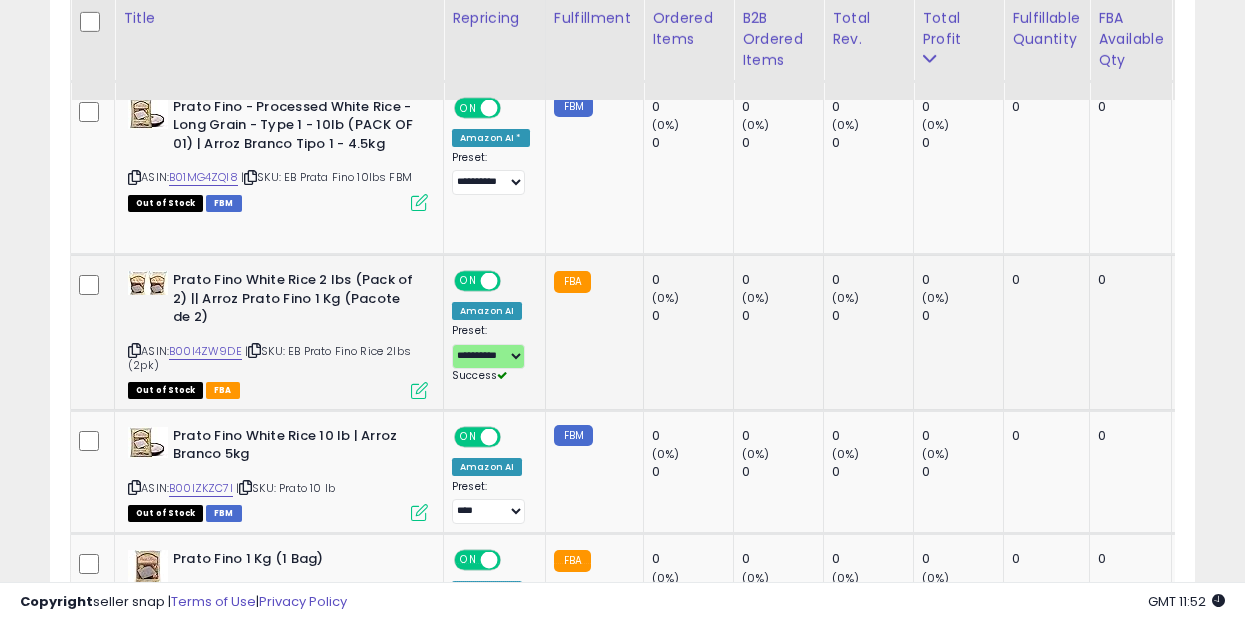 click at bounding box center [419, 390] 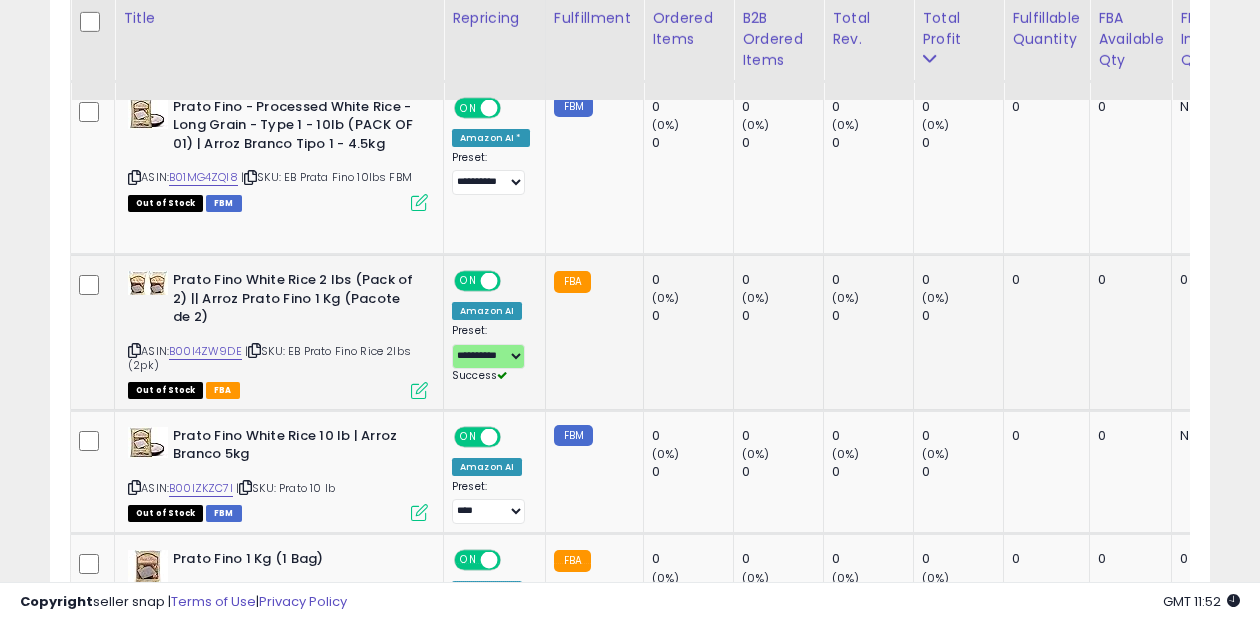 scroll, scrollTop: 999590, scrollLeft: 999329, axis: both 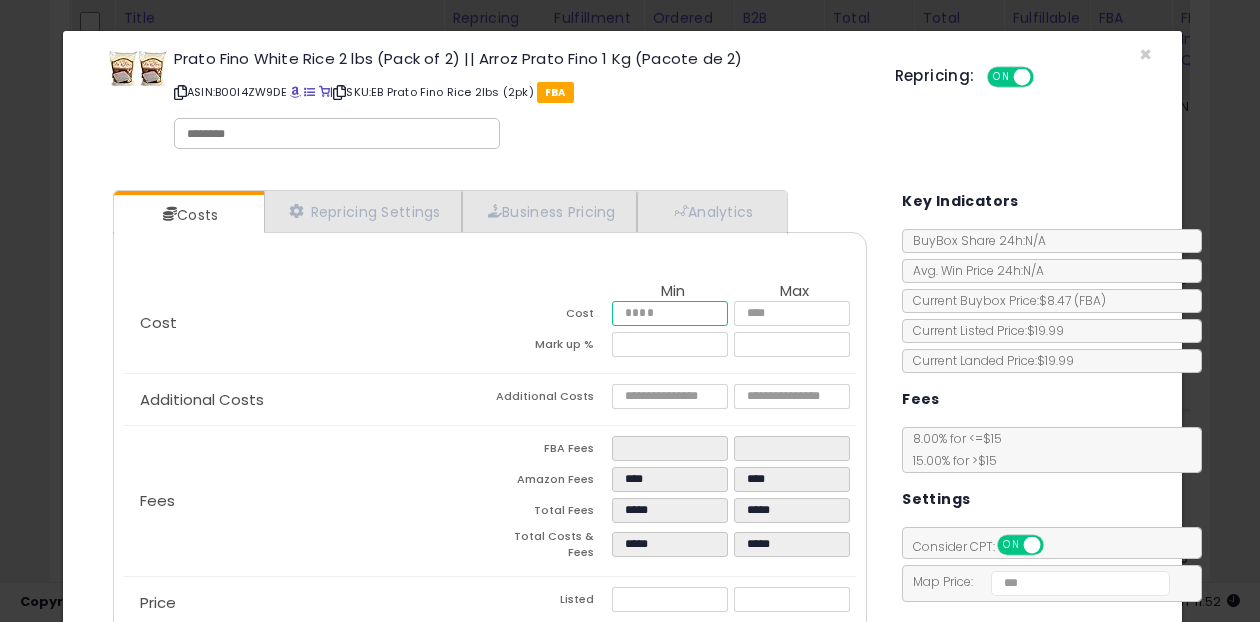 type on "****" 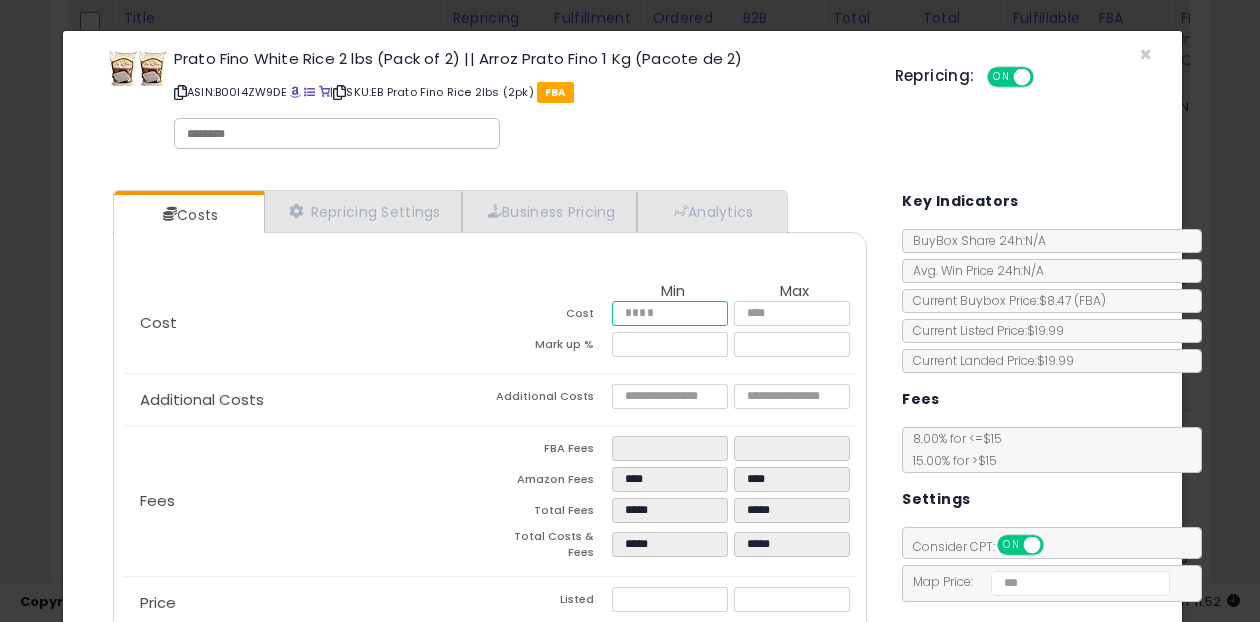 type on "****" 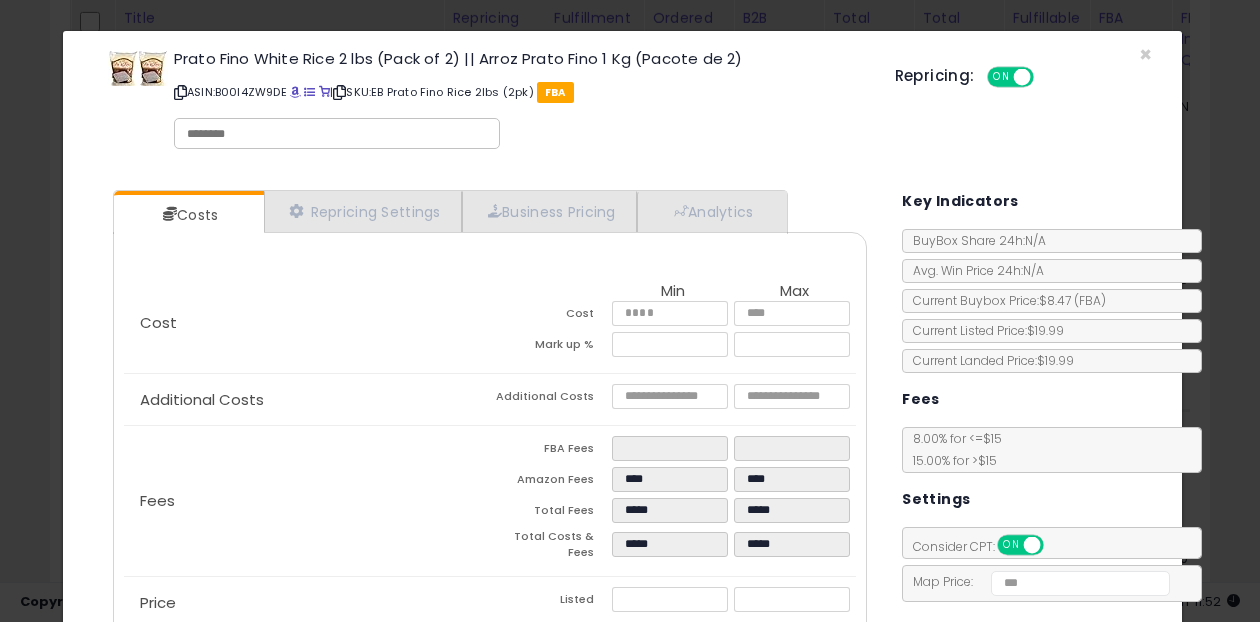 click on "Costs
Repricing Settings
Business Pricing
Analytics
Cost" at bounding box center [490, 463] 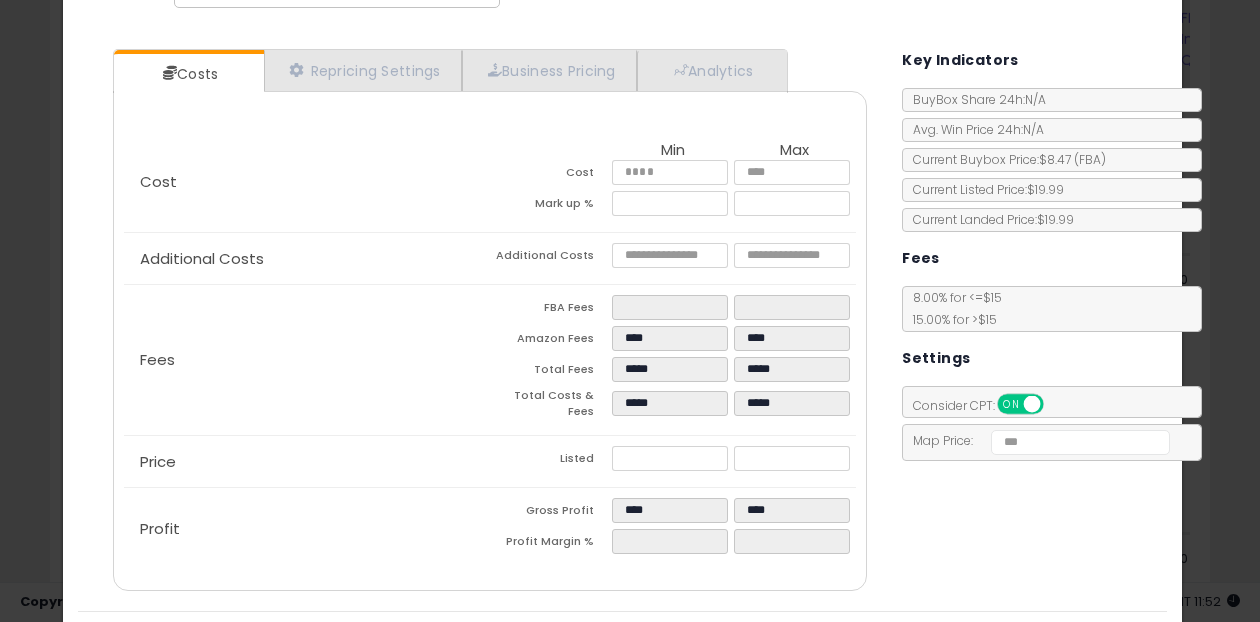 scroll, scrollTop: 161, scrollLeft: 0, axis: vertical 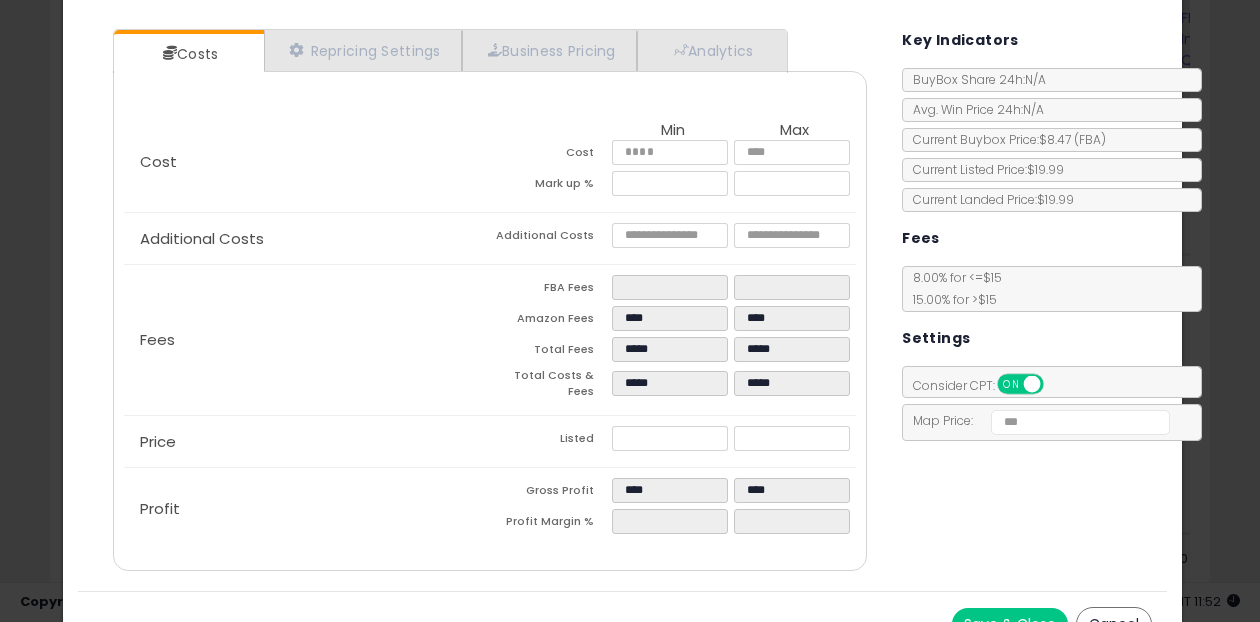 click on "Costs
Repricing Settings
Business Pricing
Analytics
Cost" at bounding box center [622, 302] 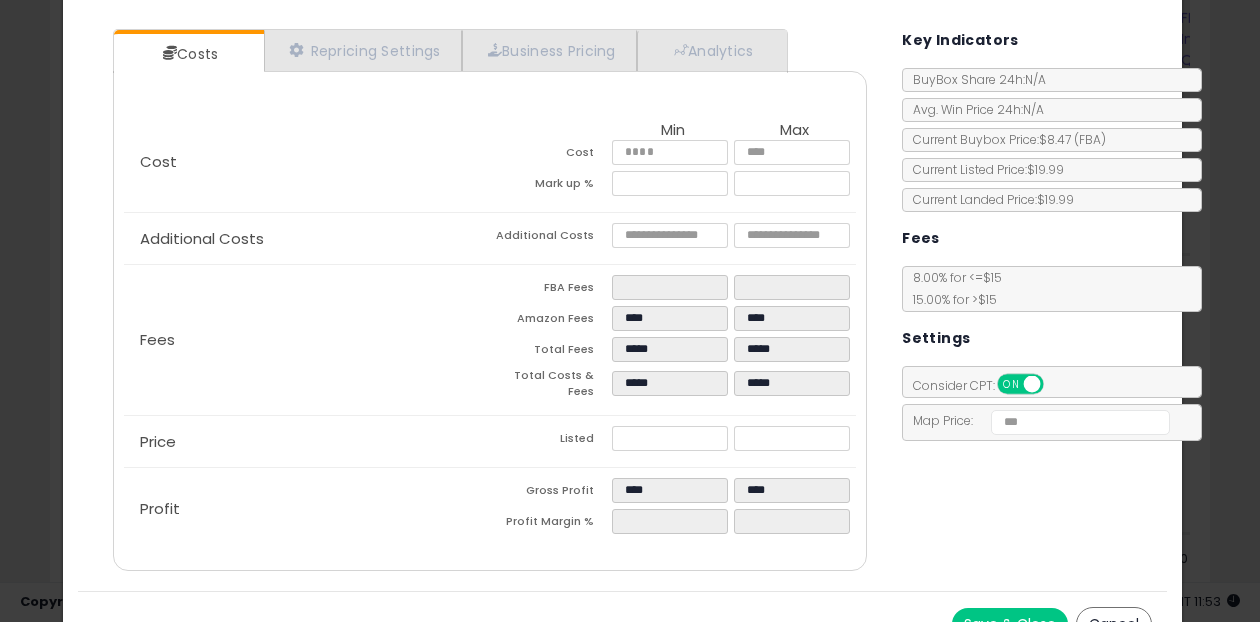 scroll, scrollTop: 188, scrollLeft: 0, axis: vertical 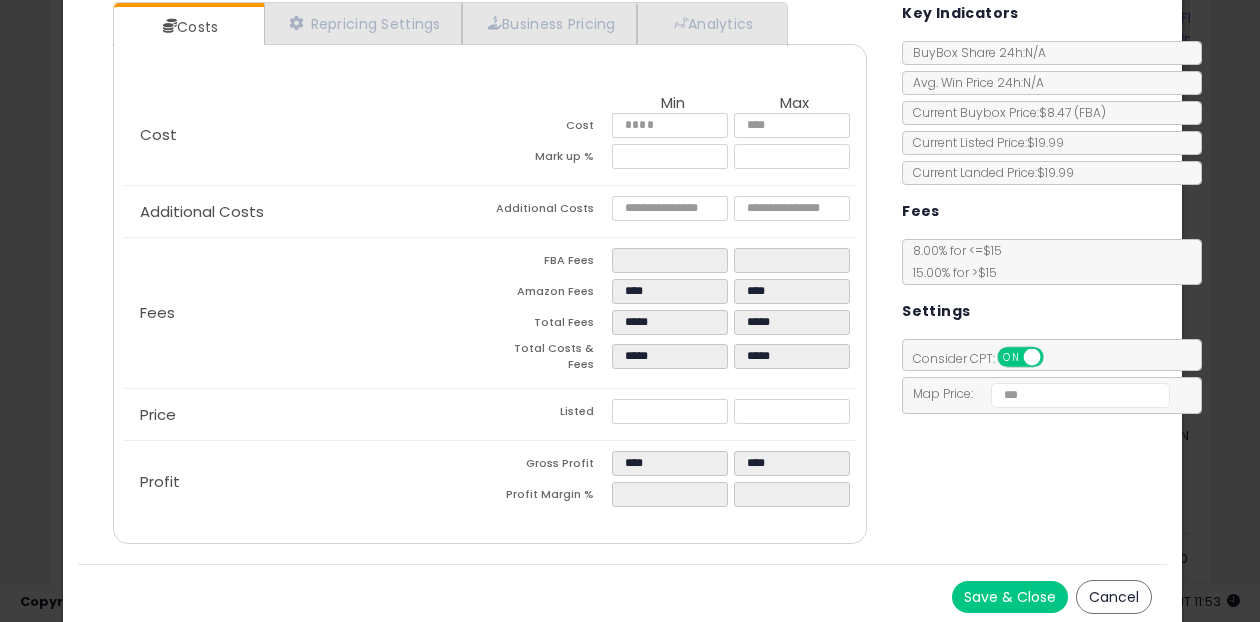 click on "Save & Close" at bounding box center [1010, 597] 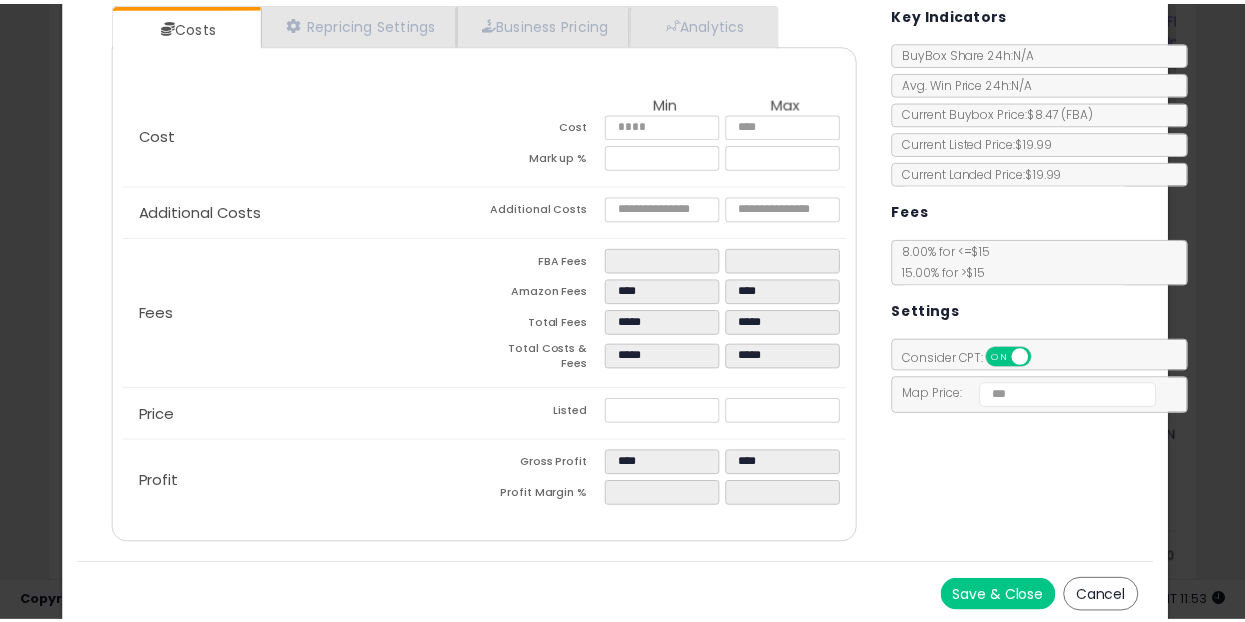 scroll, scrollTop: 0, scrollLeft: 0, axis: both 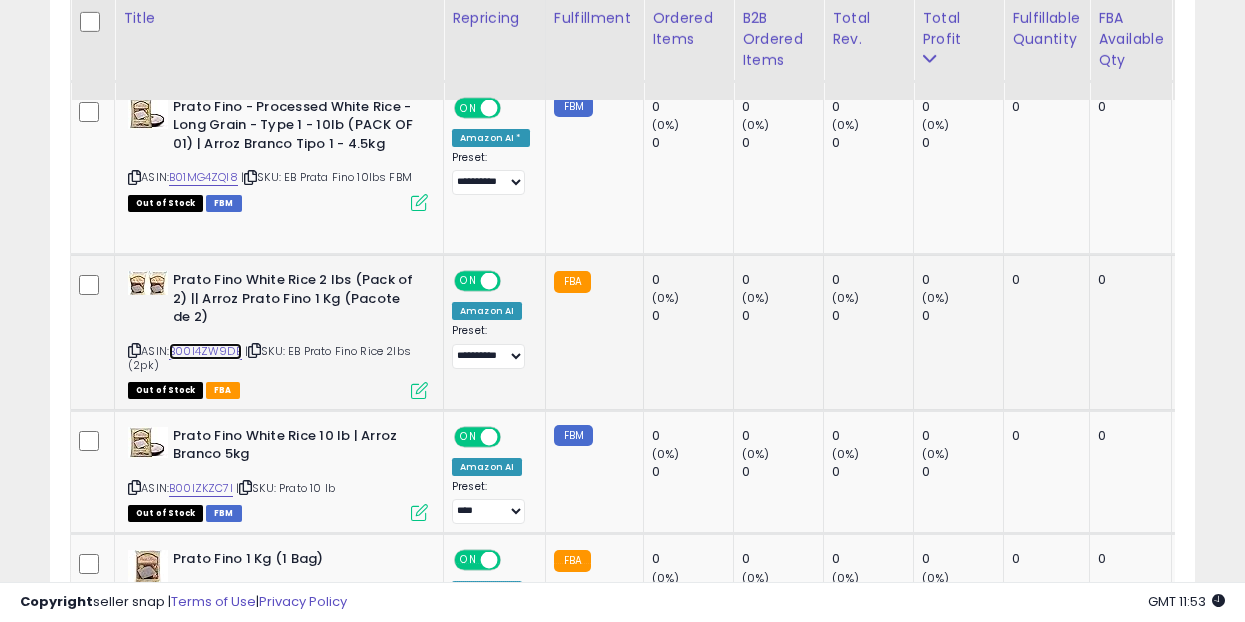 click on "B00I4ZW9DE" at bounding box center (205, 351) 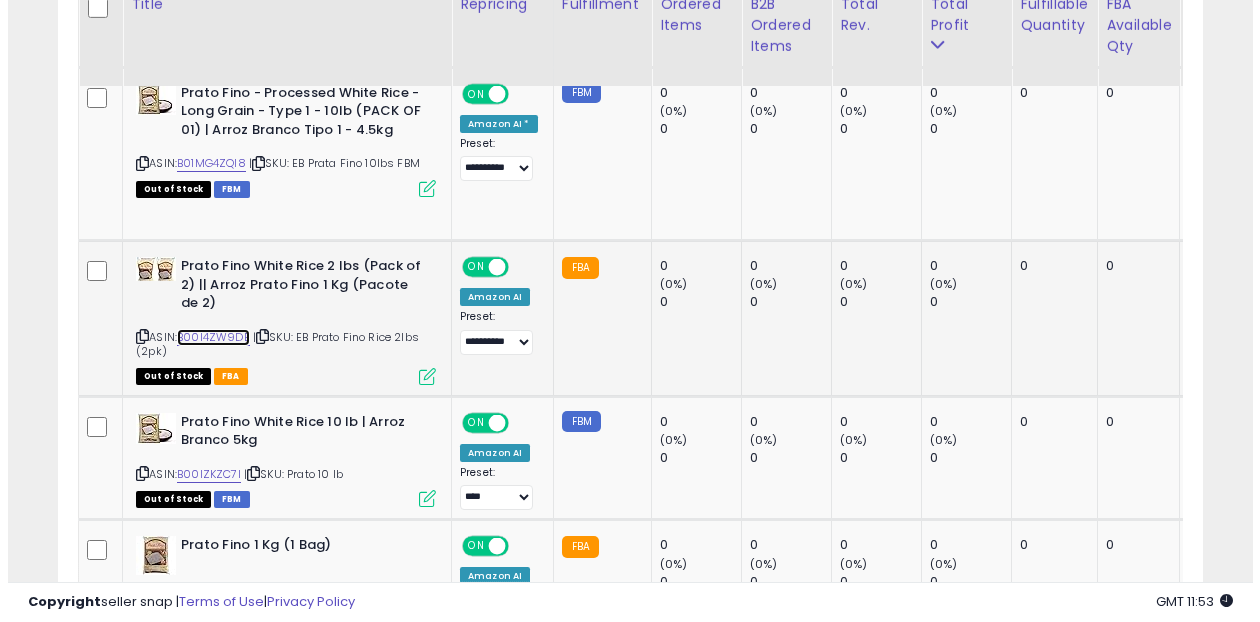 scroll, scrollTop: 1350, scrollLeft: 0, axis: vertical 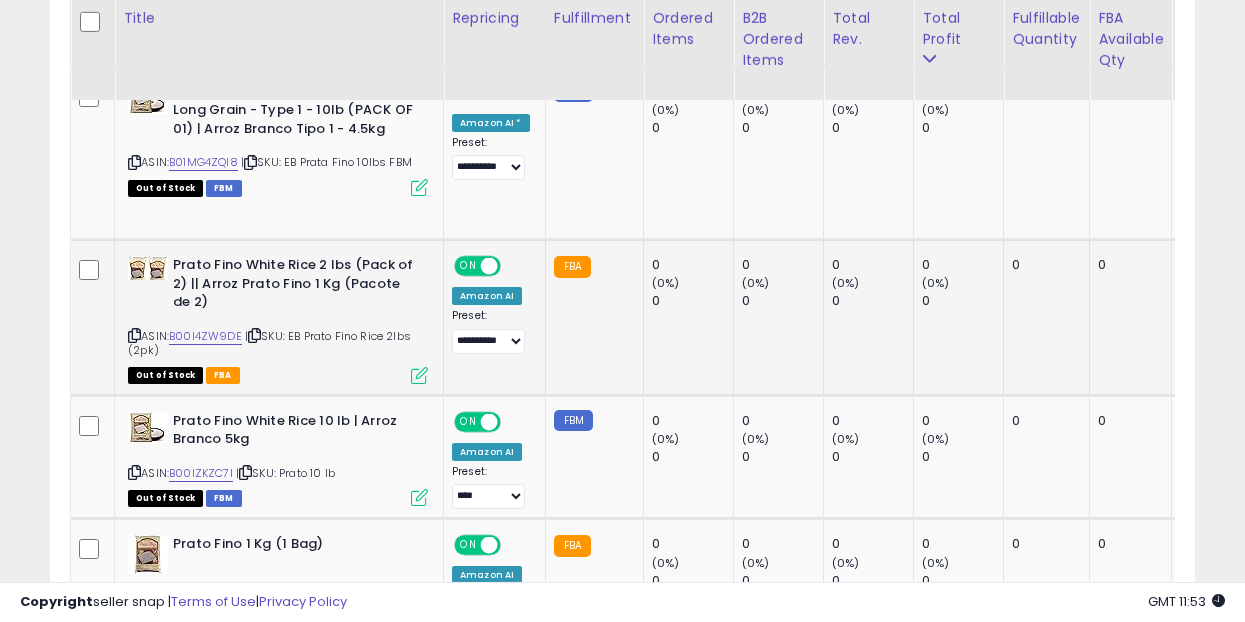 click at bounding box center (419, 375) 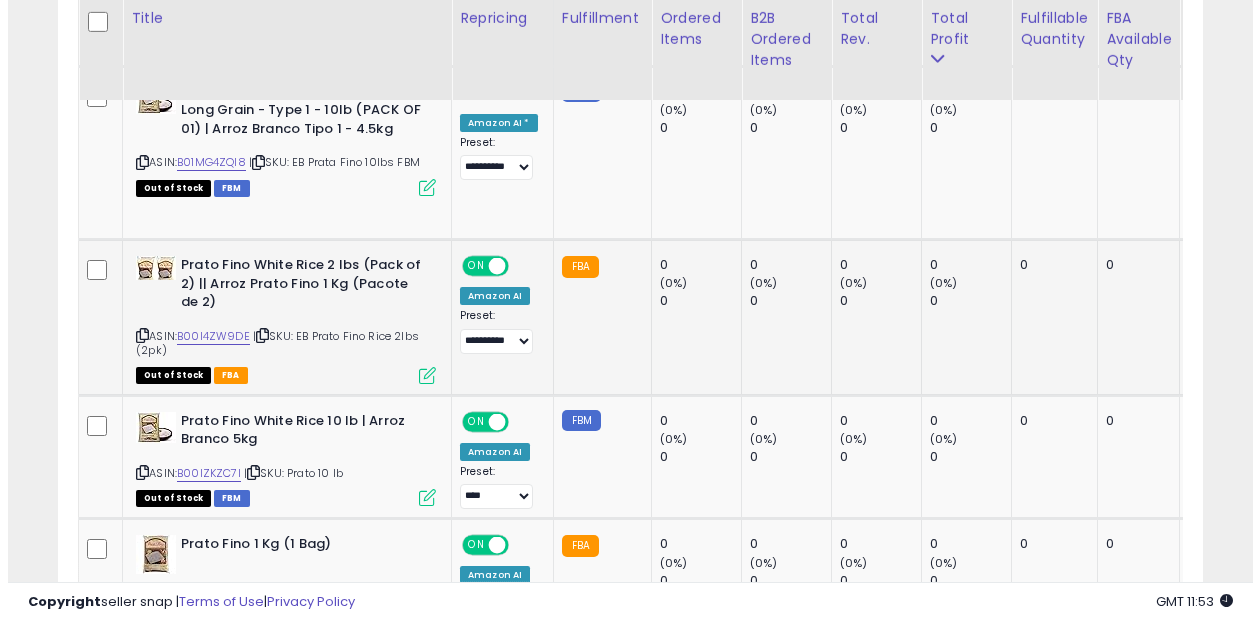 scroll, scrollTop: 999590, scrollLeft: 999329, axis: both 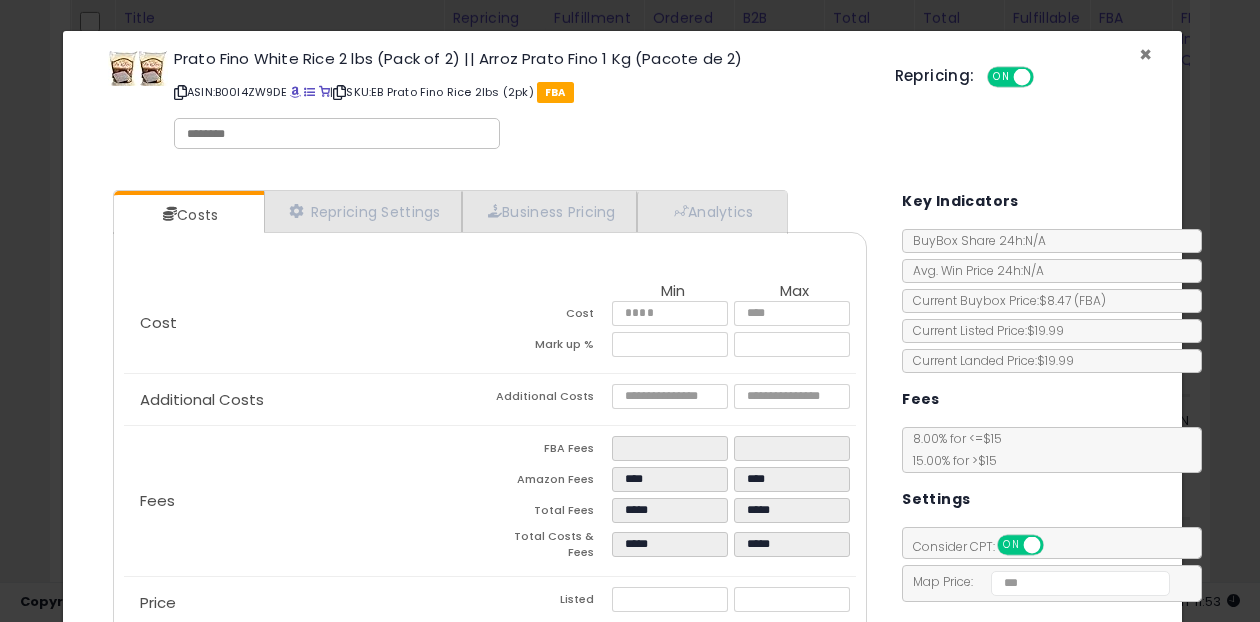 click on "×" at bounding box center (1145, 54) 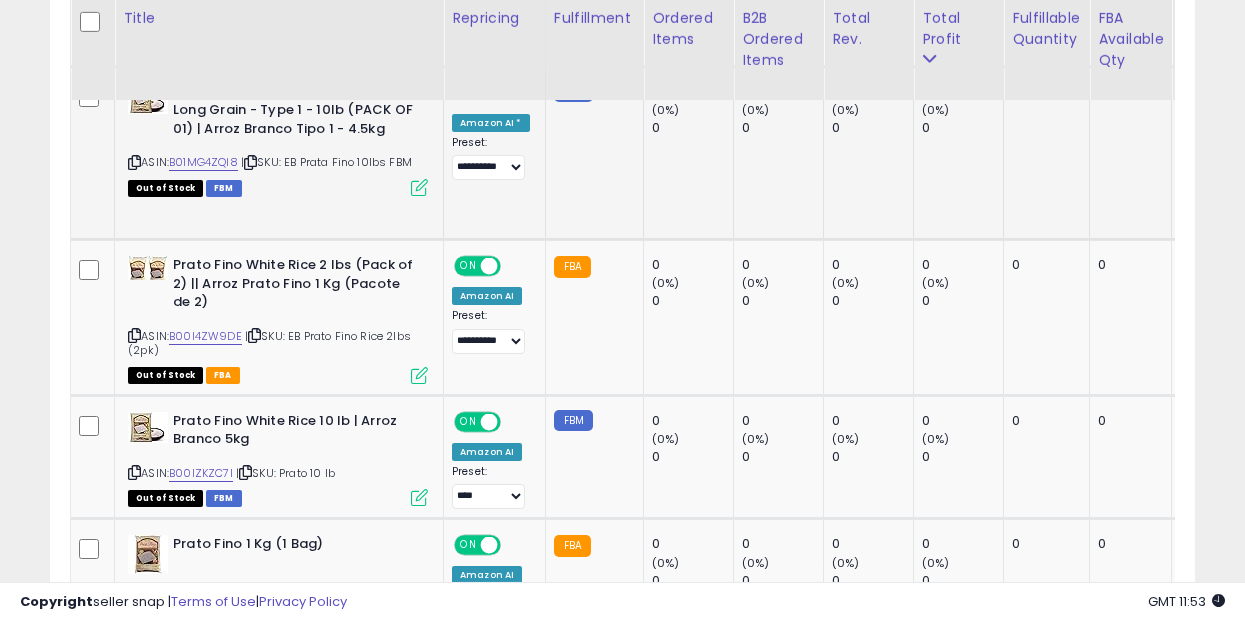 scroll, scrollTop: 410, scrollLeft: 662, axis: both 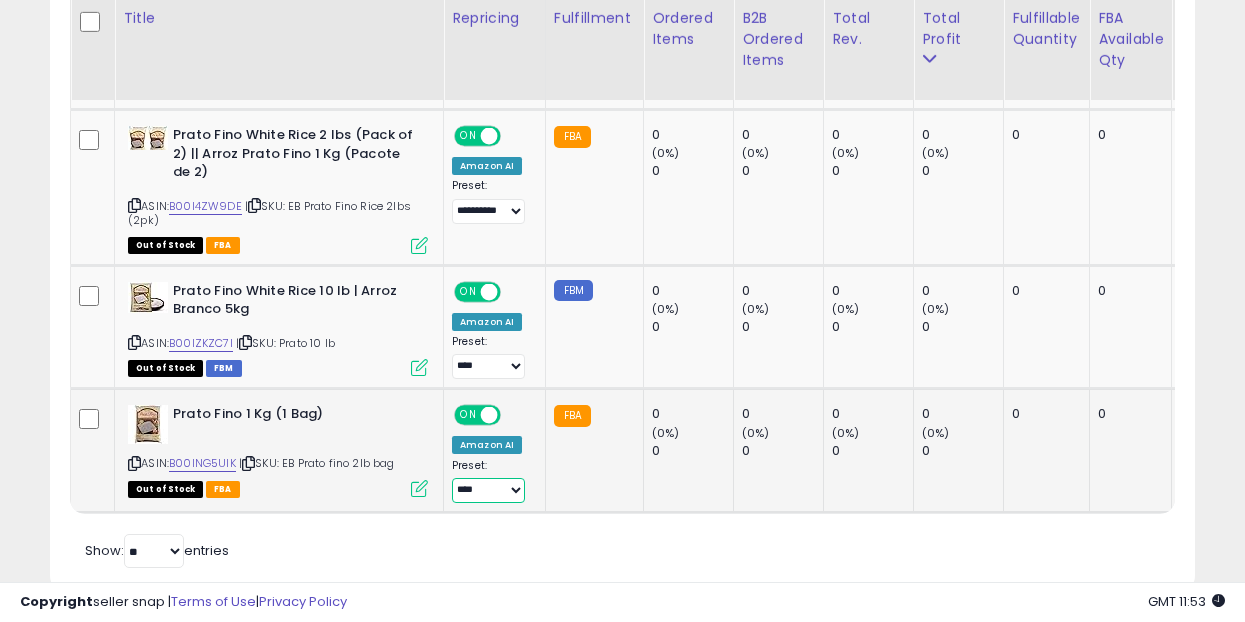 click on "**********" at bounding box center (488, 490) 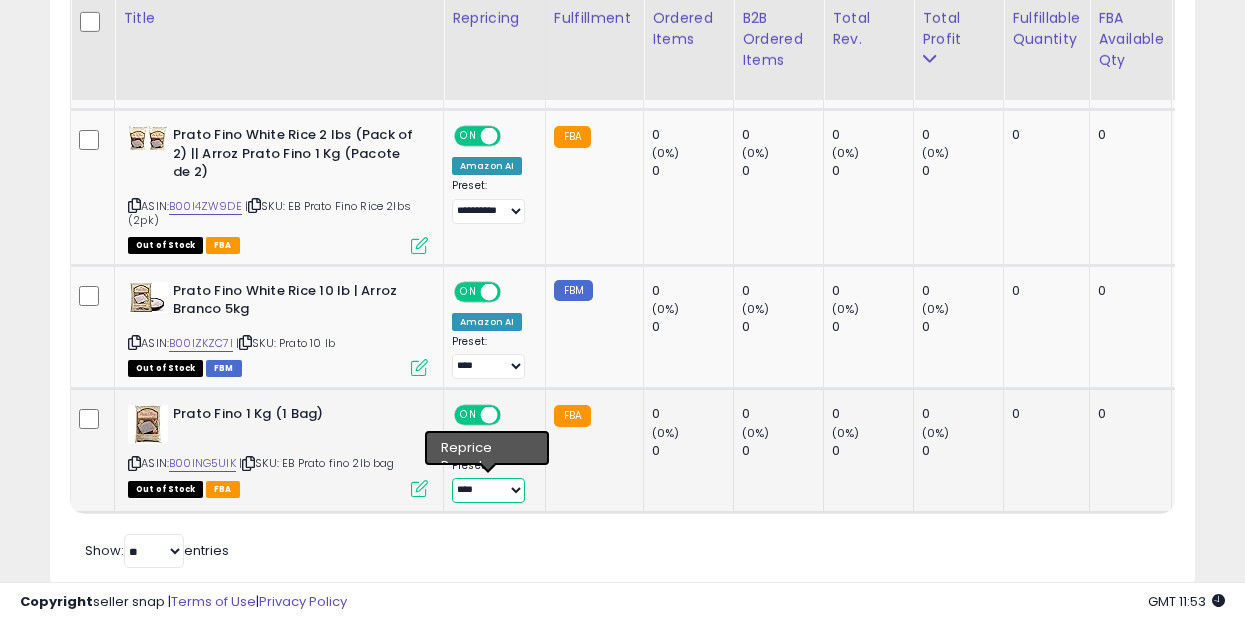 select on "**********" 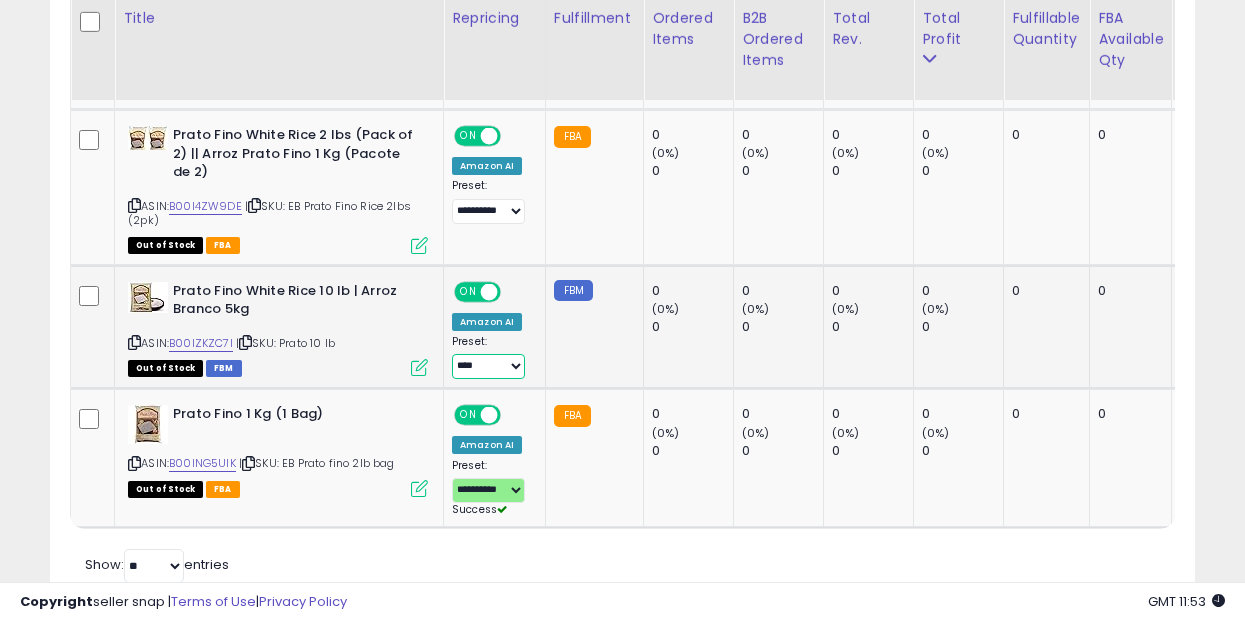 click on "**********" at bounding box center [488, 366] 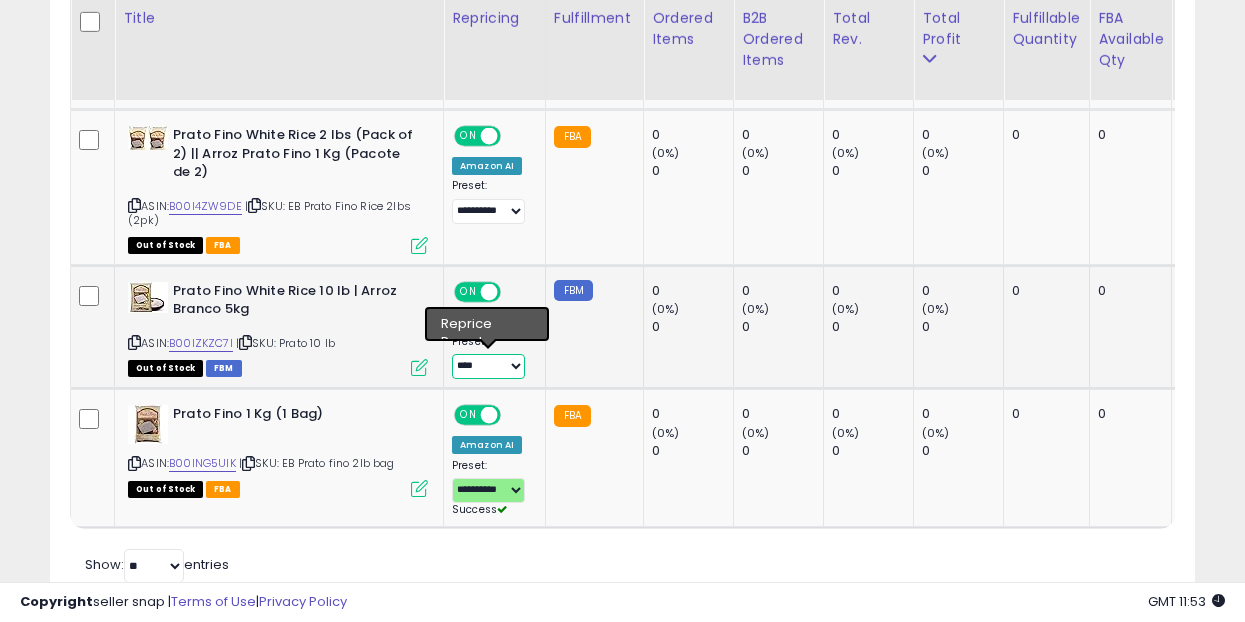 select on "**********" 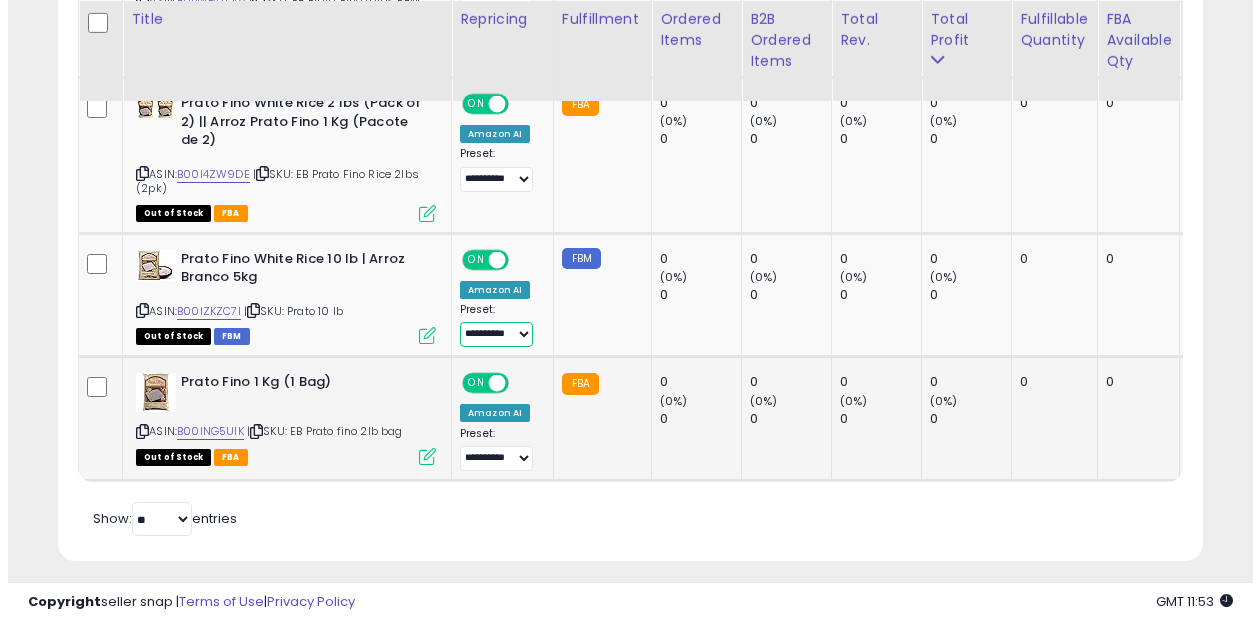 scroll, scrollTop: 1513, scrollLeft: 0, axis: vertical 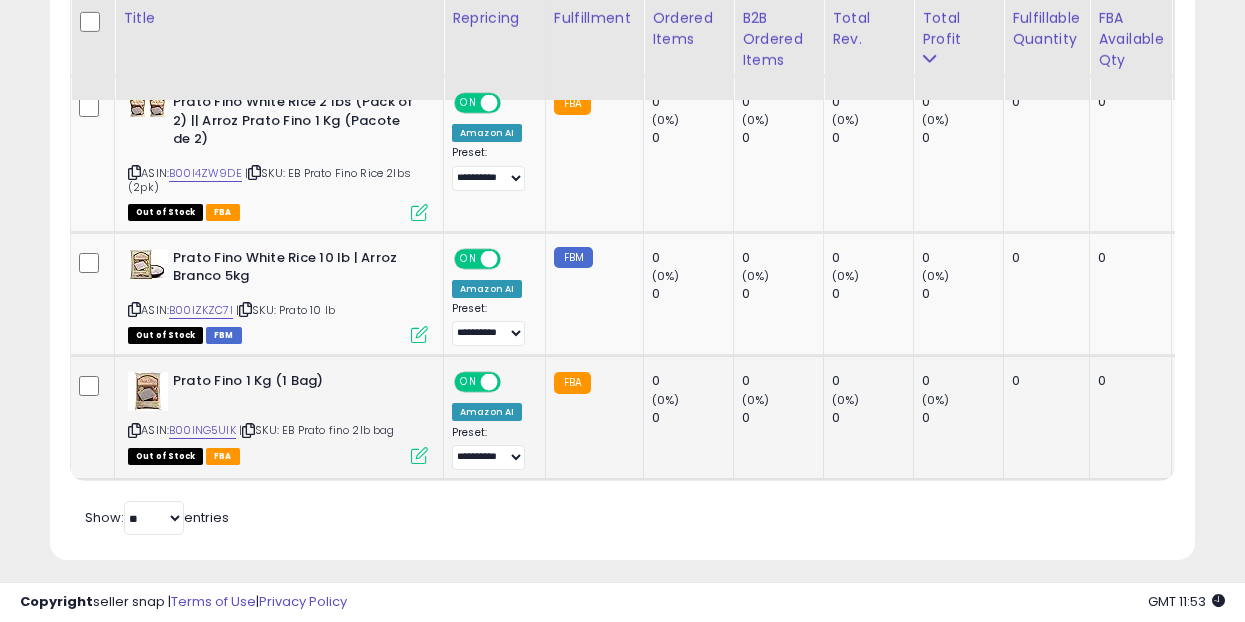 click at bounding box center (419, 455) 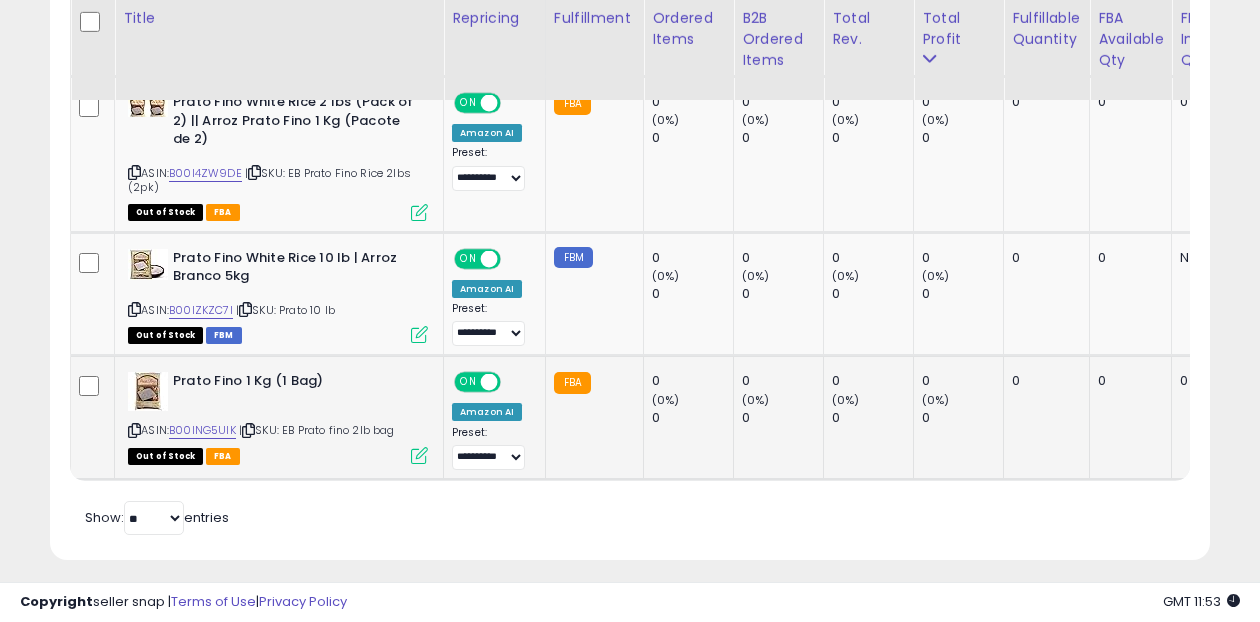 scroll, scrollTop: 999590, scrollLeft: 999329, axis: both 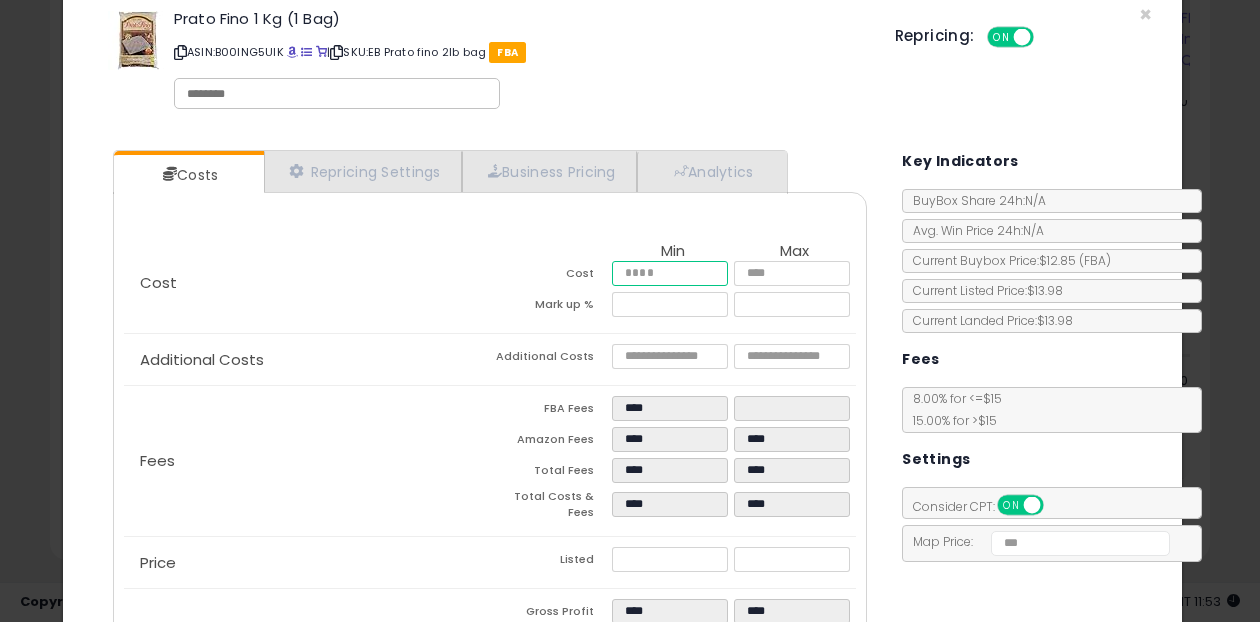 type on "****" 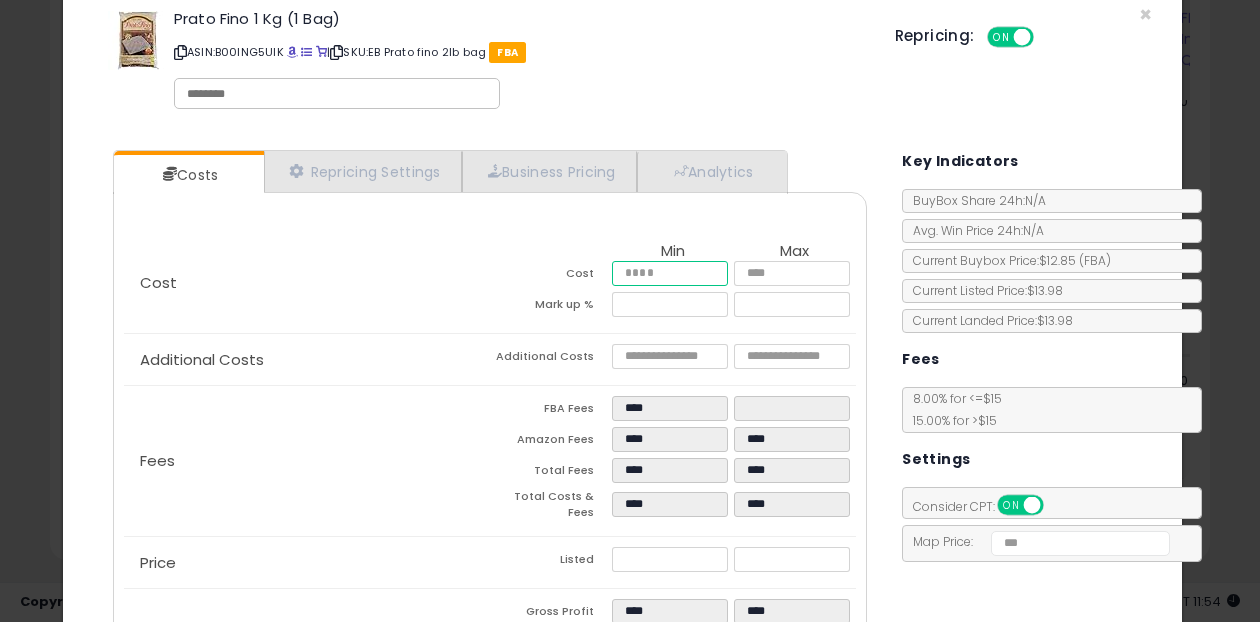 click on "****" at bounding box center (670, 273) 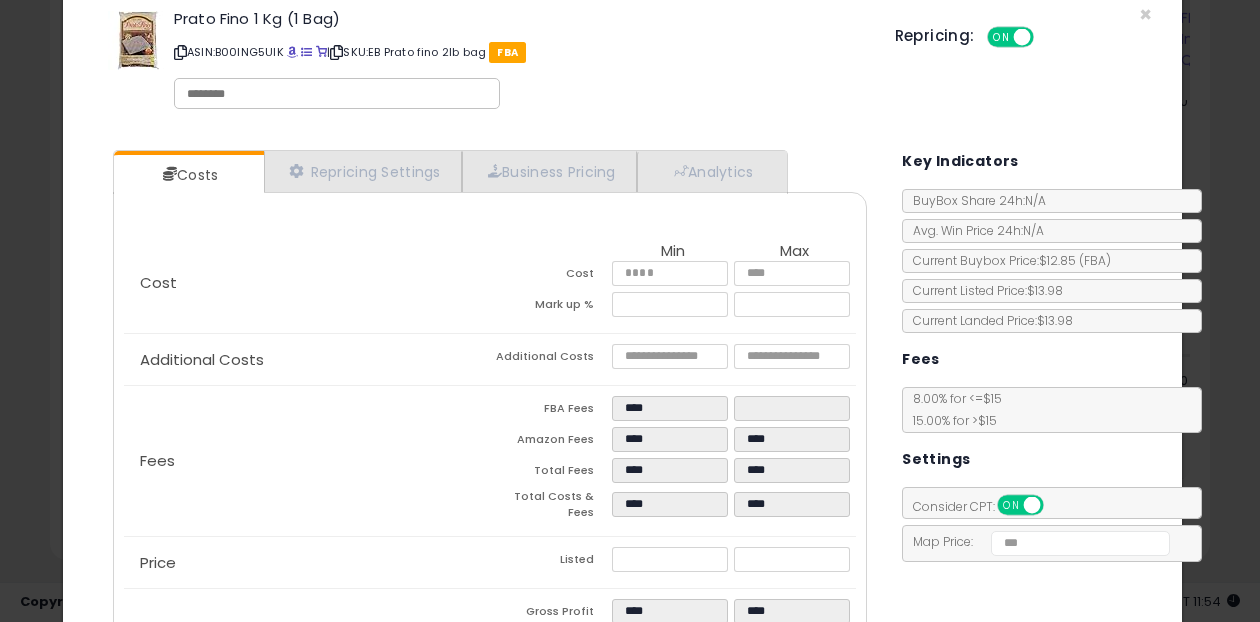 click on "× Close
Prato Fino 1 Kg (1 Bag)
ASIN:  B00ING5UIK
|
SKU:  EB Prato fino 2lb bag
FBA
Repricing:
ON   OFF" at bounding box center (622, 63) 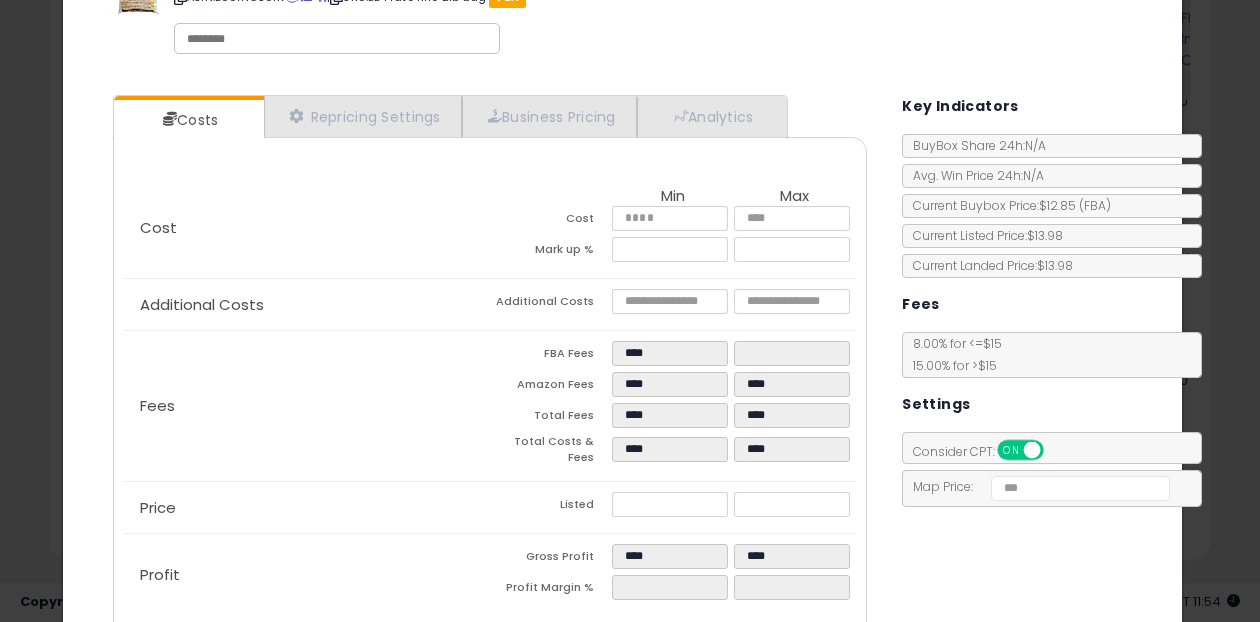 scroll, scrollTop: 114, scrollLeft: 0, axis: vertical 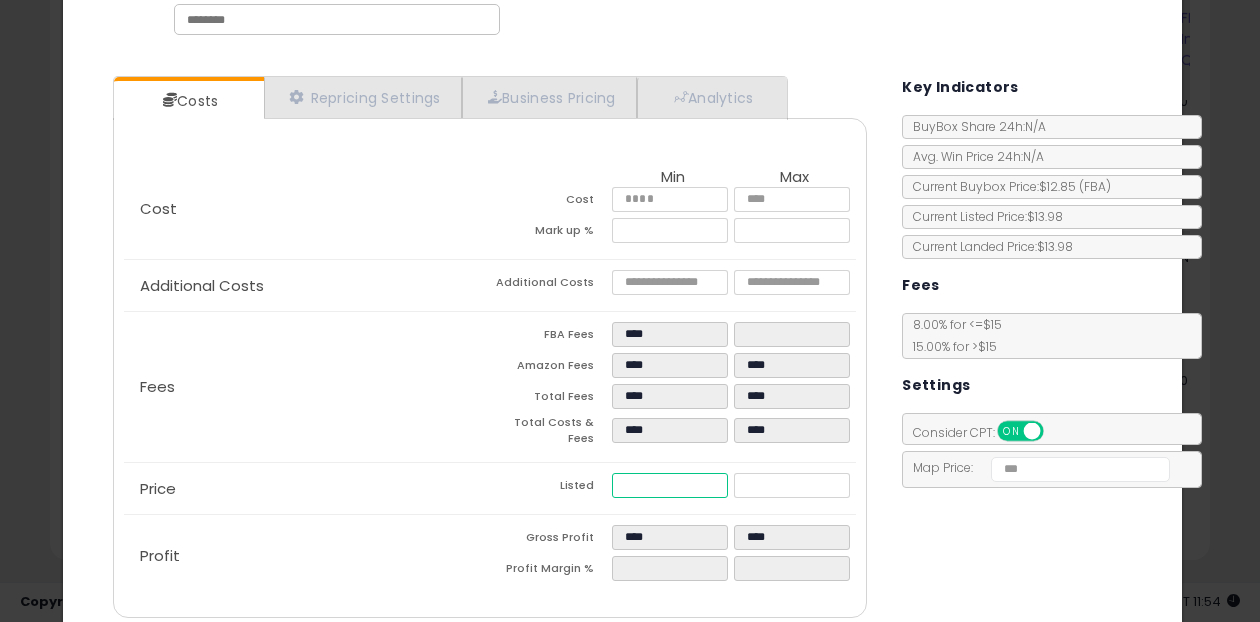click on "****" at bounding box center [670, 485] 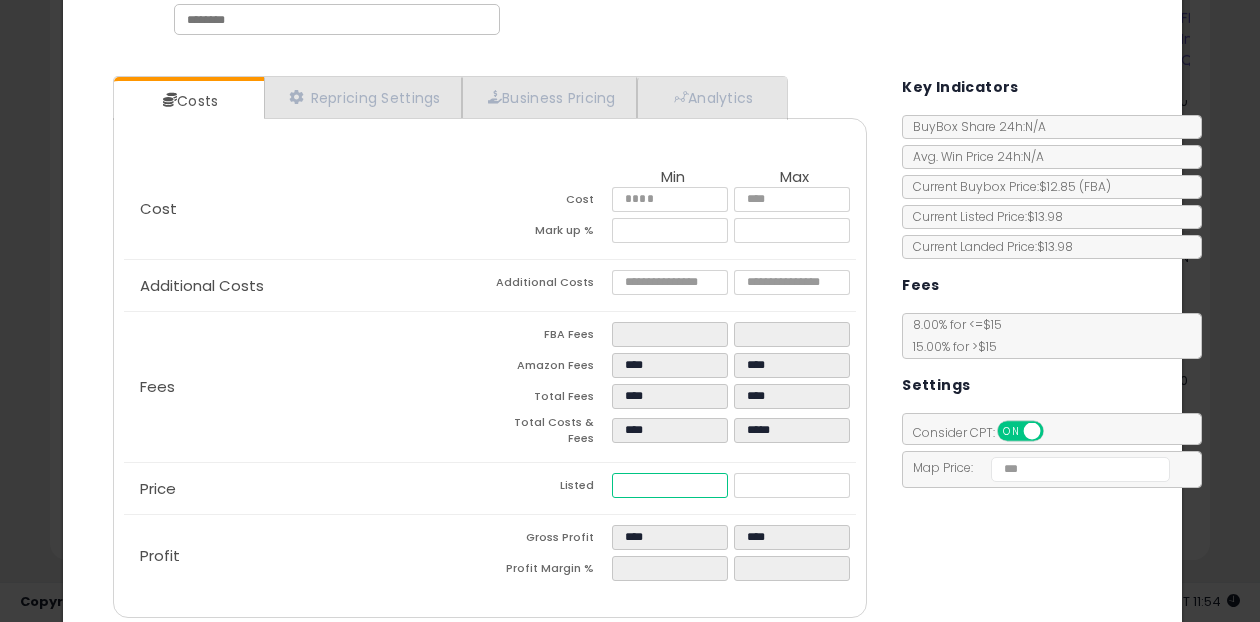 click on "*****" at bounding box center (670, 485) 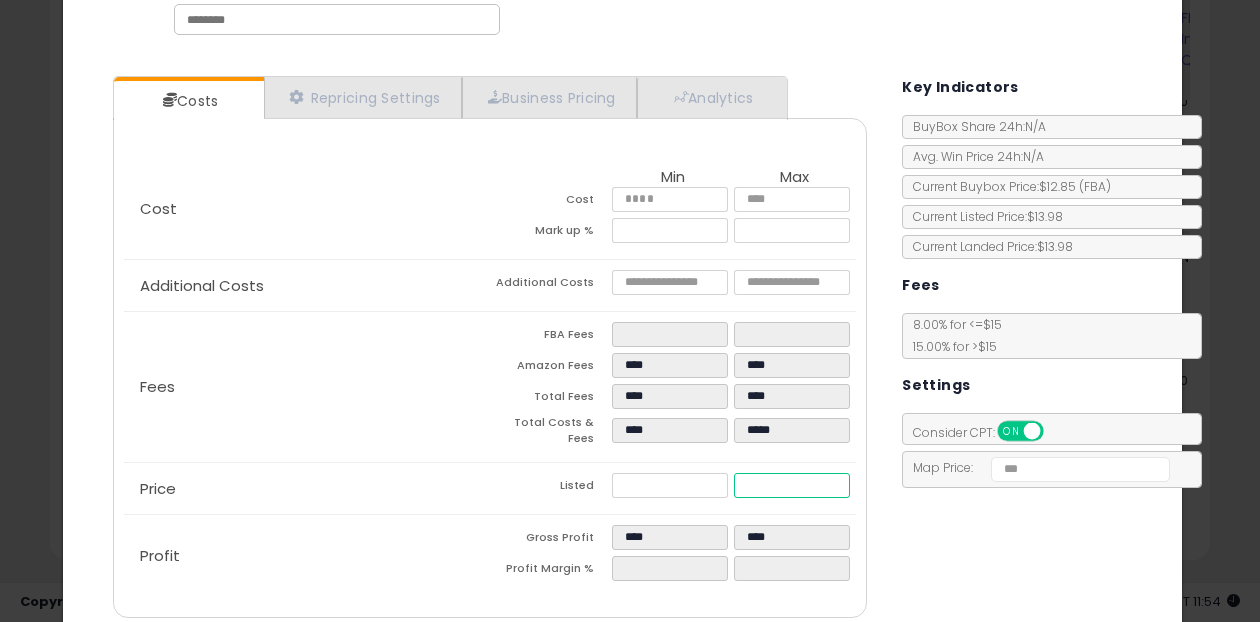 click on "*****" at bounding box center [792, 485] 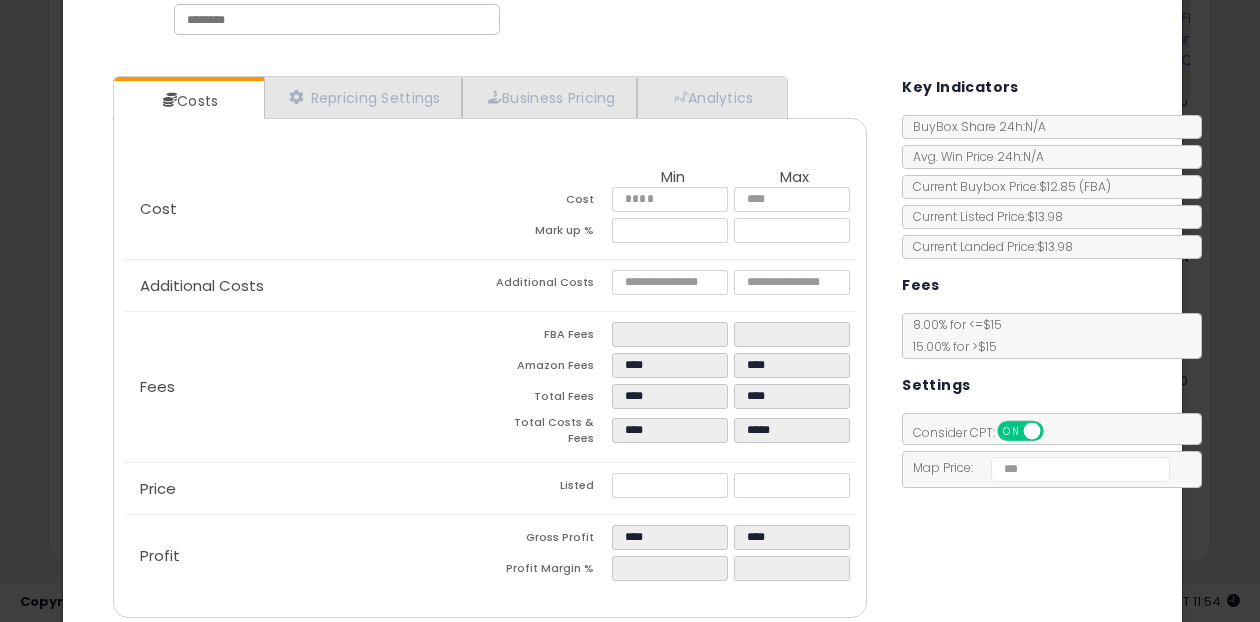 click on "Costs
Repricing Settings
Business Pricing
Analytics
Cost" at bounding box center [622, 349] 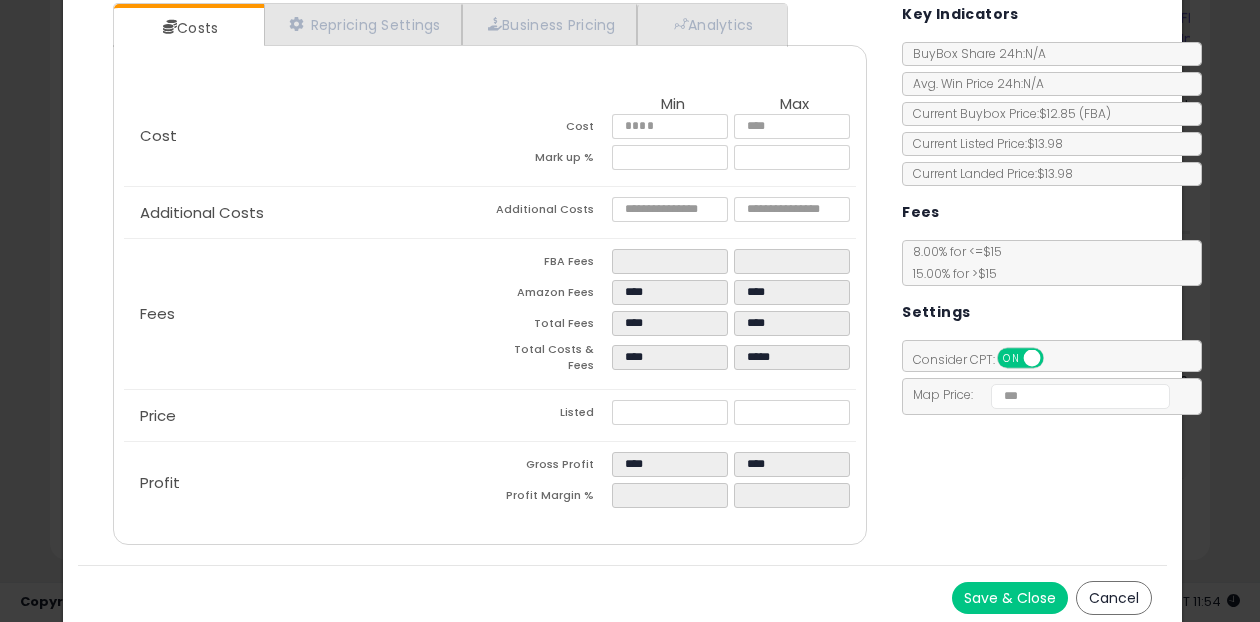 scroll, scrollTop: 188, scrollLeft: 0, axis: vertical 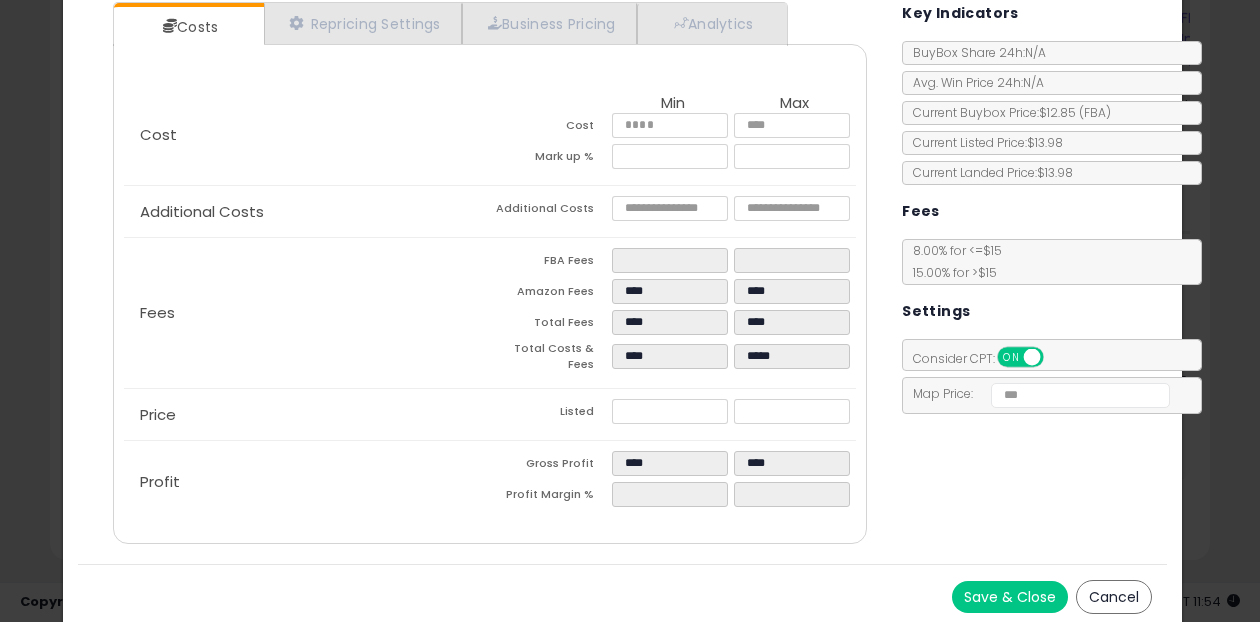 click on "Save & Close" at bounding box center (1010, 597) 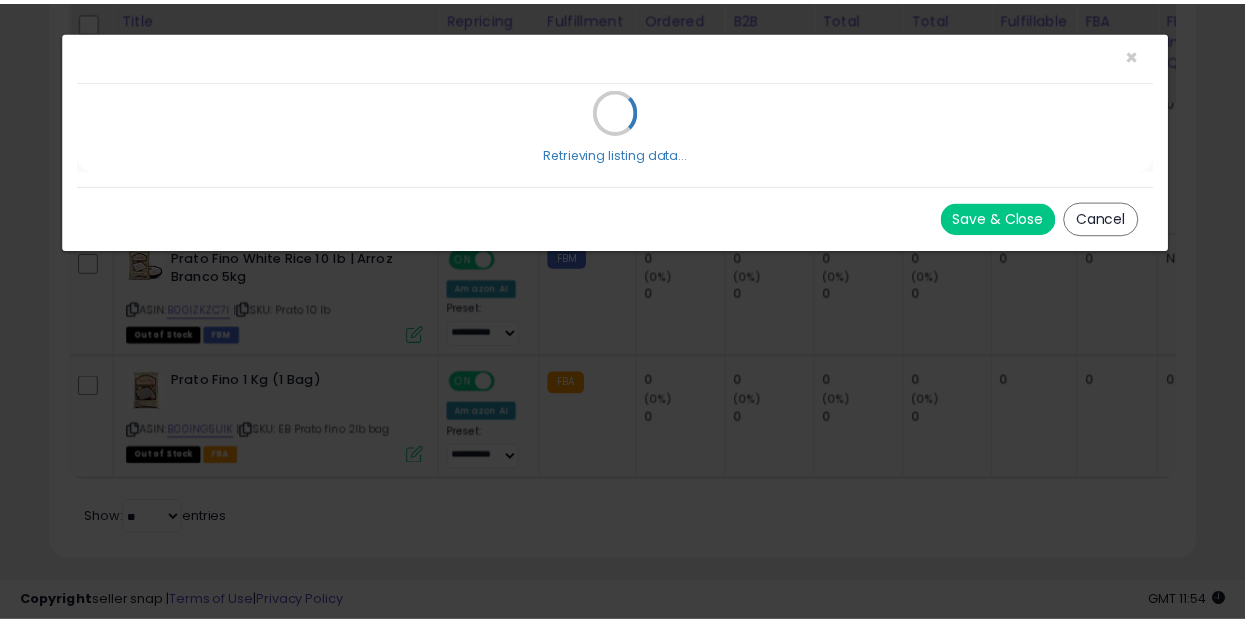 scroll, scrollTop: 0, scrollLeft: 0, axis: both 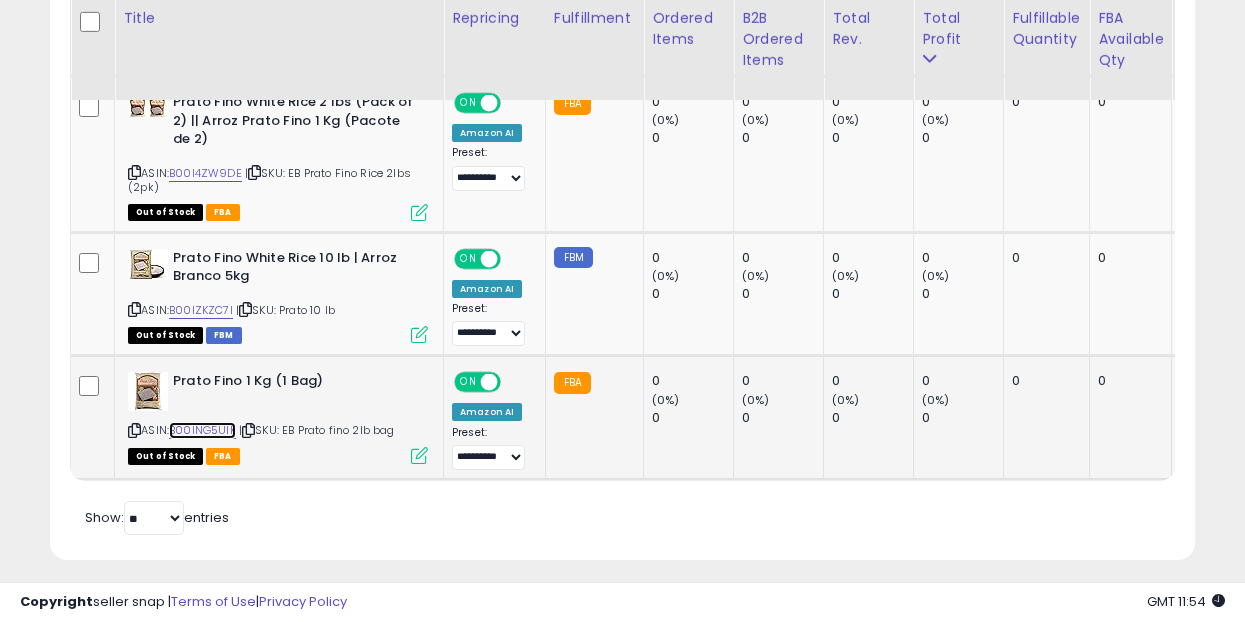 click on "B00ING5UIK" at bounding box center [202, 430] 